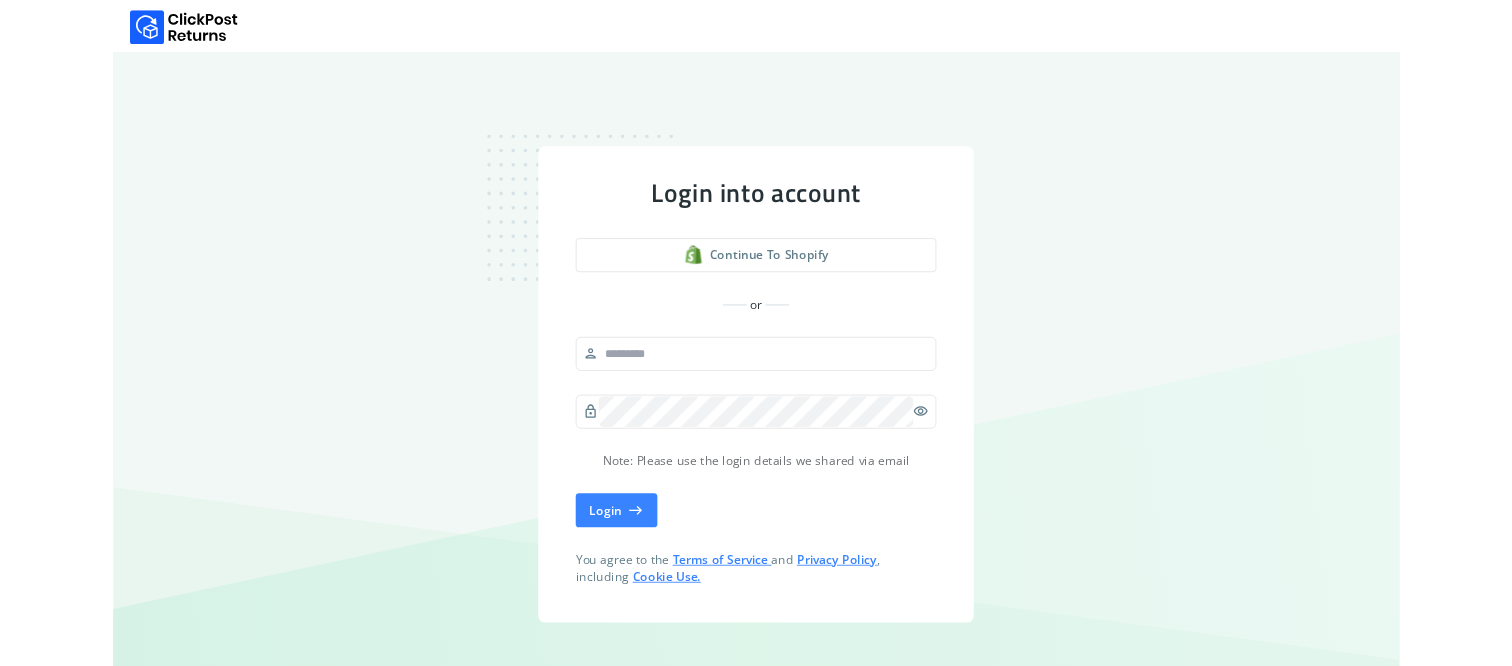 scroll, scrollTop: 0, scrollLeft: 0, axis: both 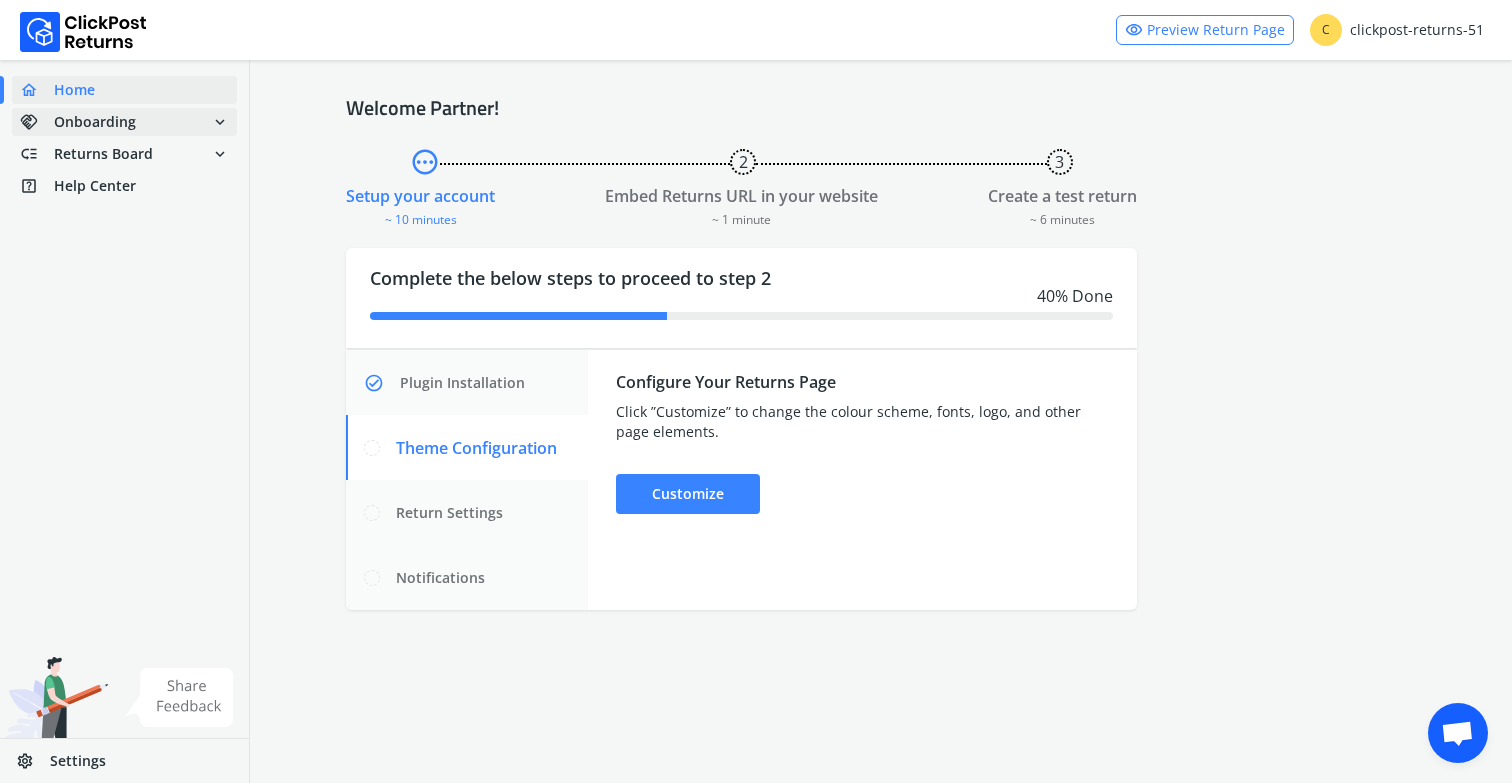 click on "Onboarding" at bounding box center (95, 122) 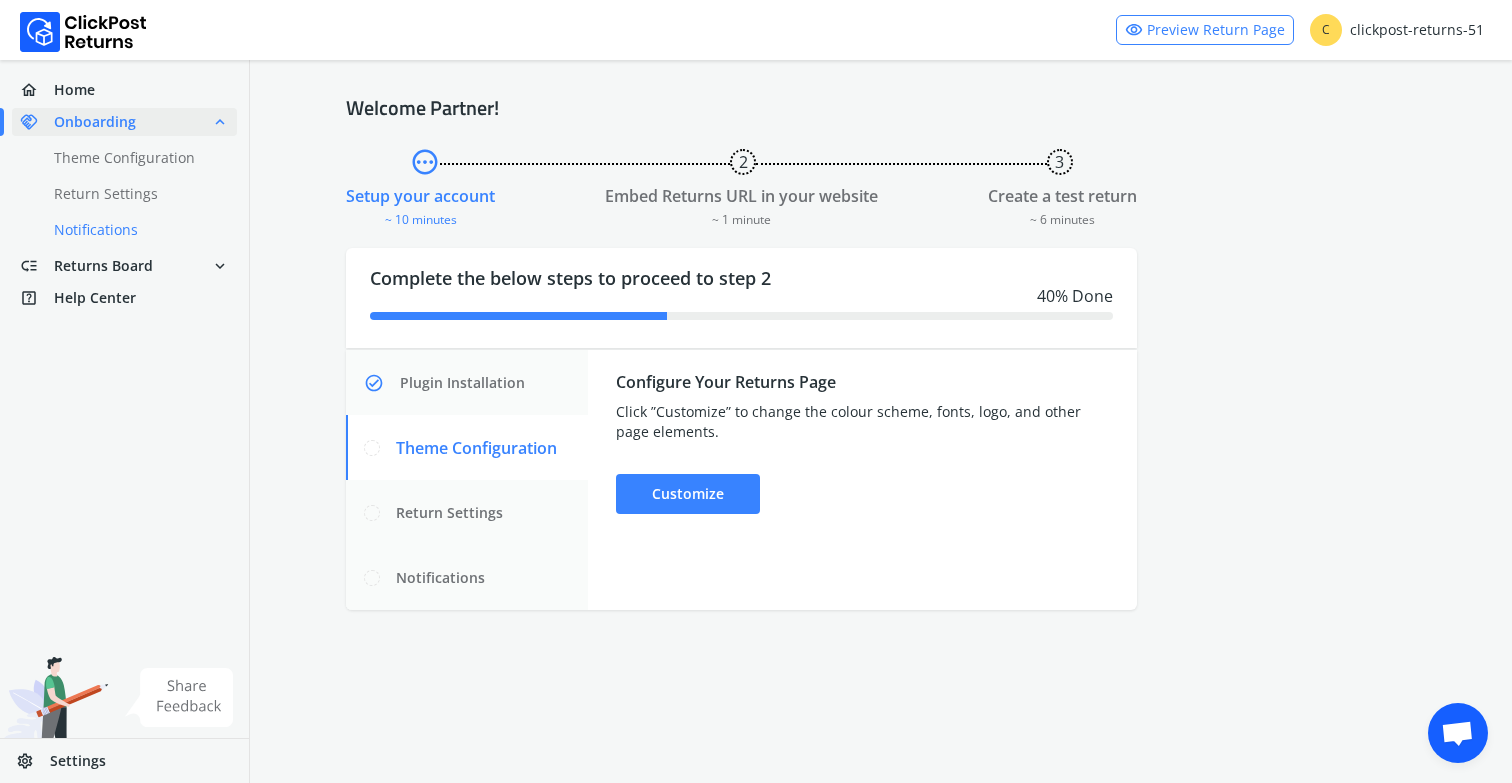click on "done Notifications" at bounding box center [136, 230] 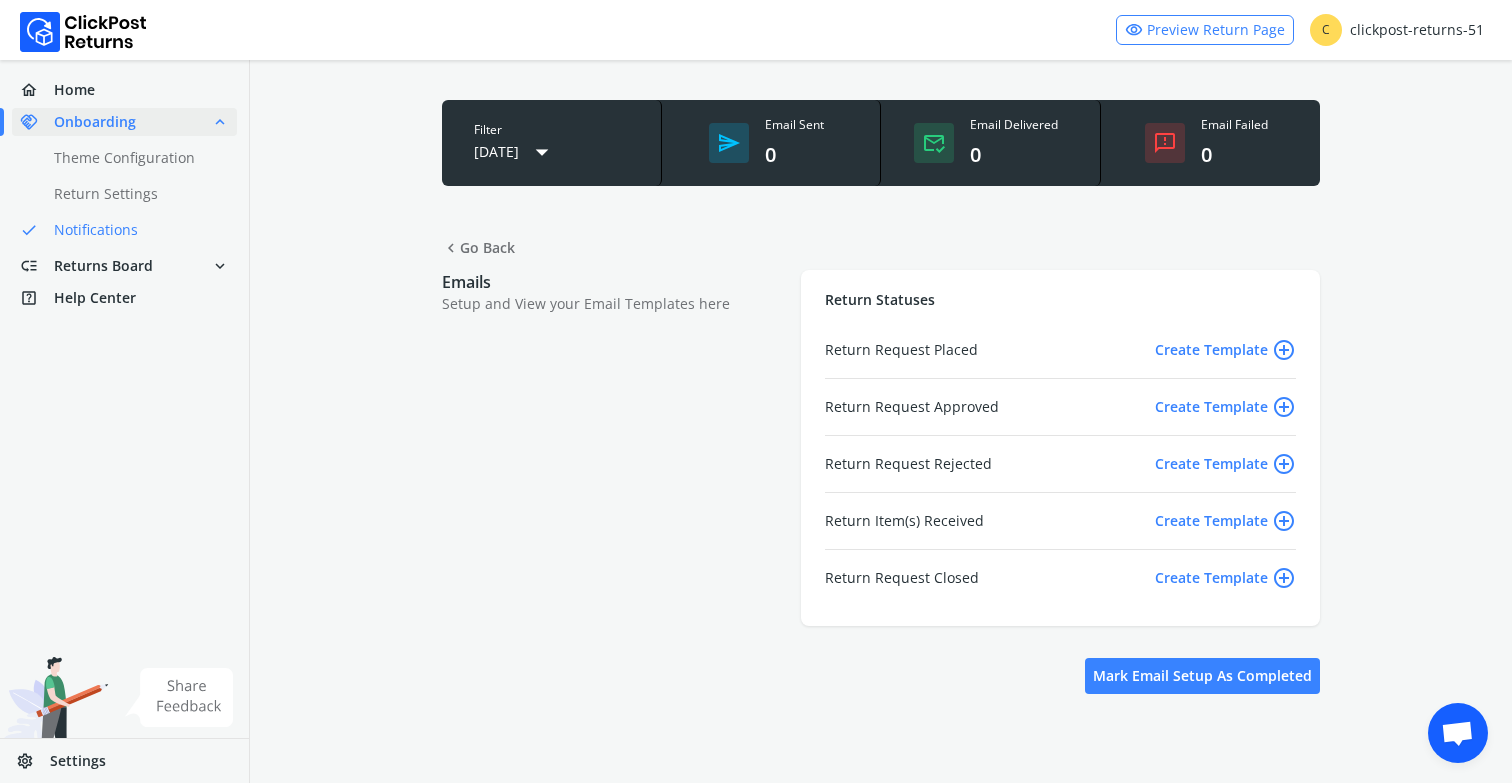 click on "add_circle_outline" at bounding box center [1284, 350] 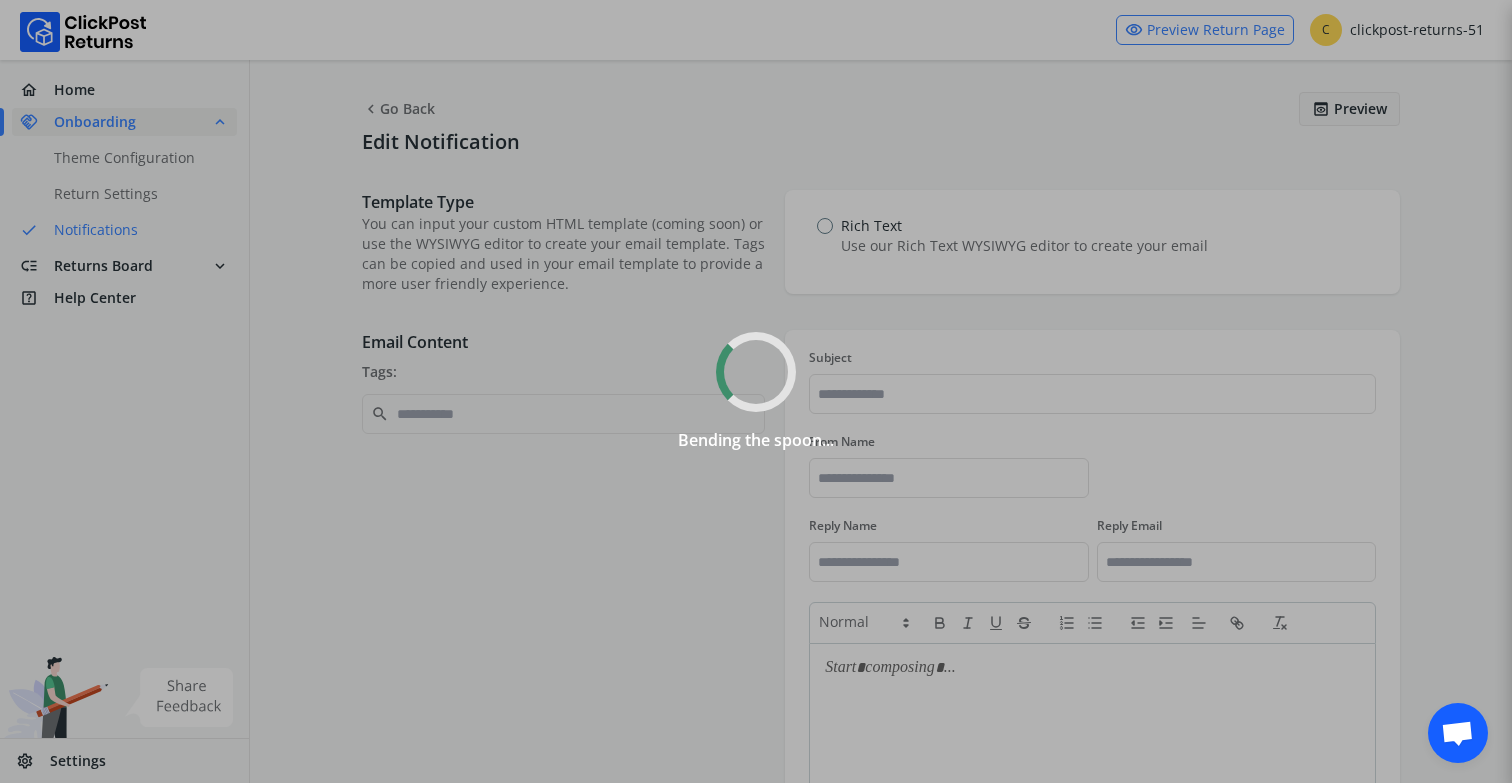 type on "**********" 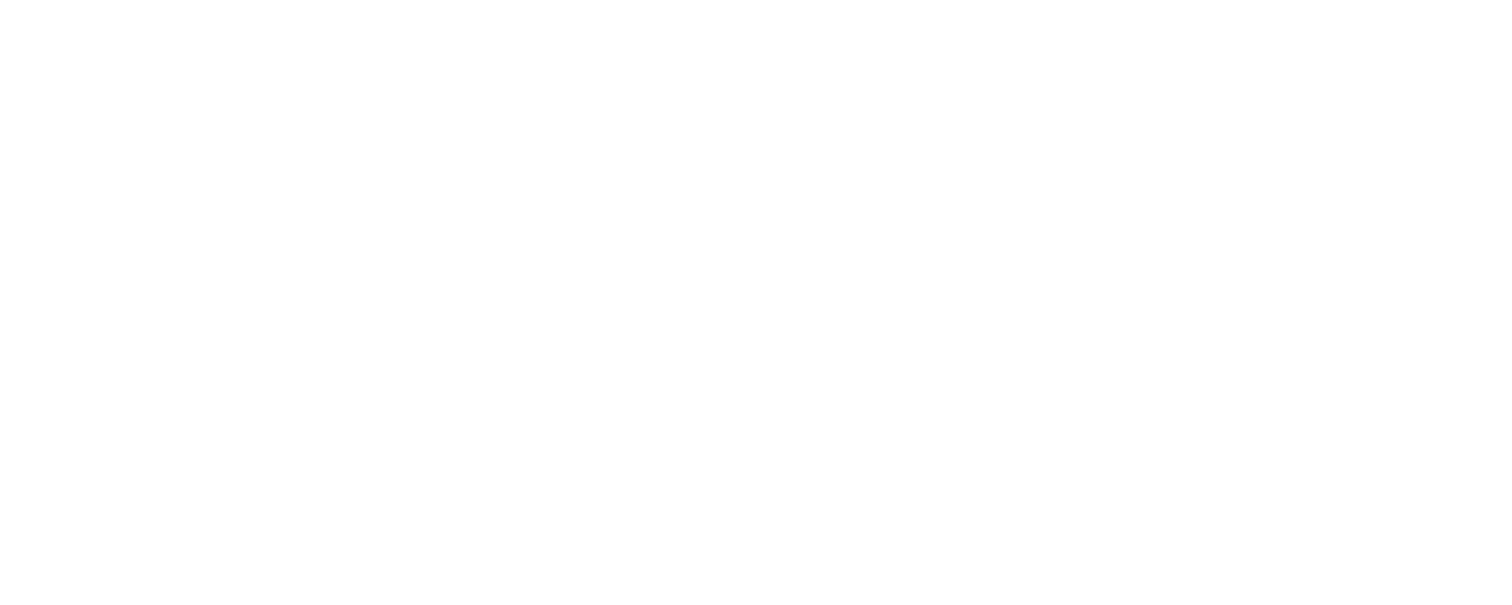 scroll, scrollTop: 0, scrollLeft: 0, axis: both 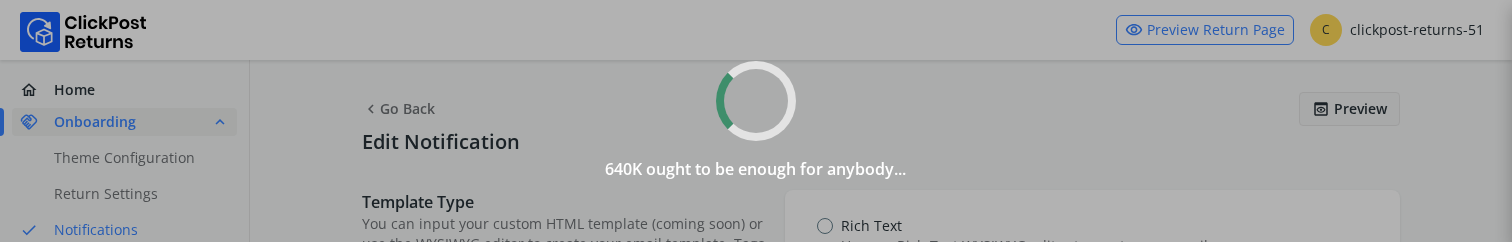 type on "**********" 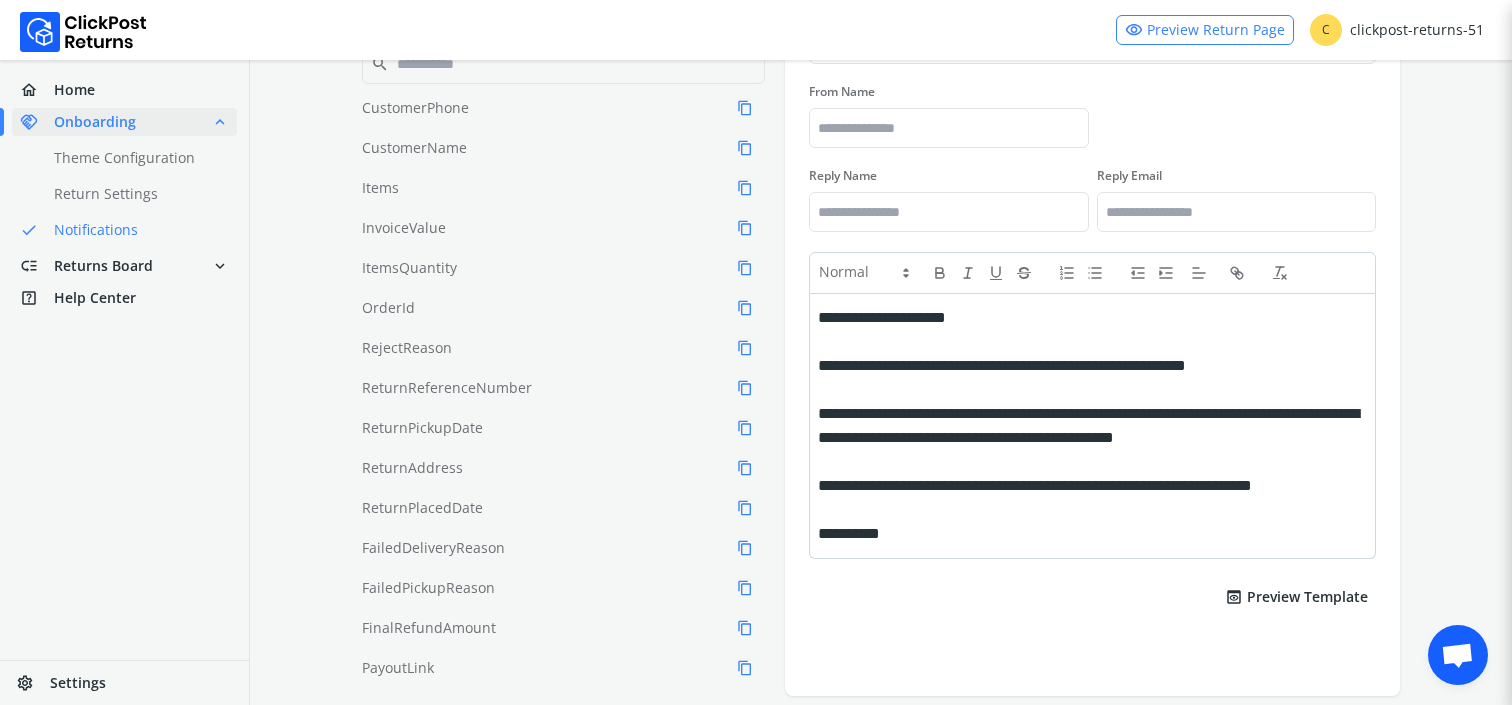 scroll, scrollTop: 357, scrollLeft: 0, axis: vertical 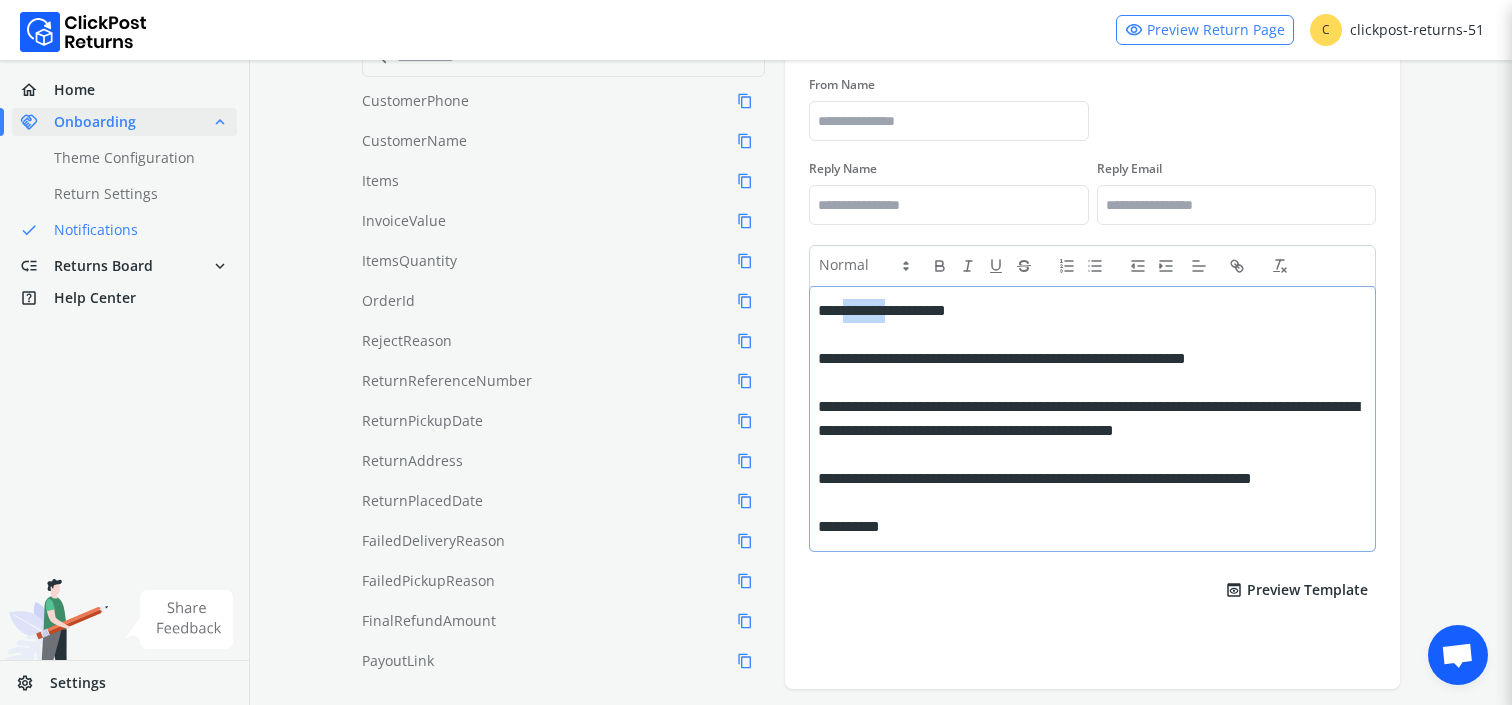 drag, startPoint x: 885, startPoint y: 316, endPoint x: 1039, endPoint y: 313, distance: 154.02922 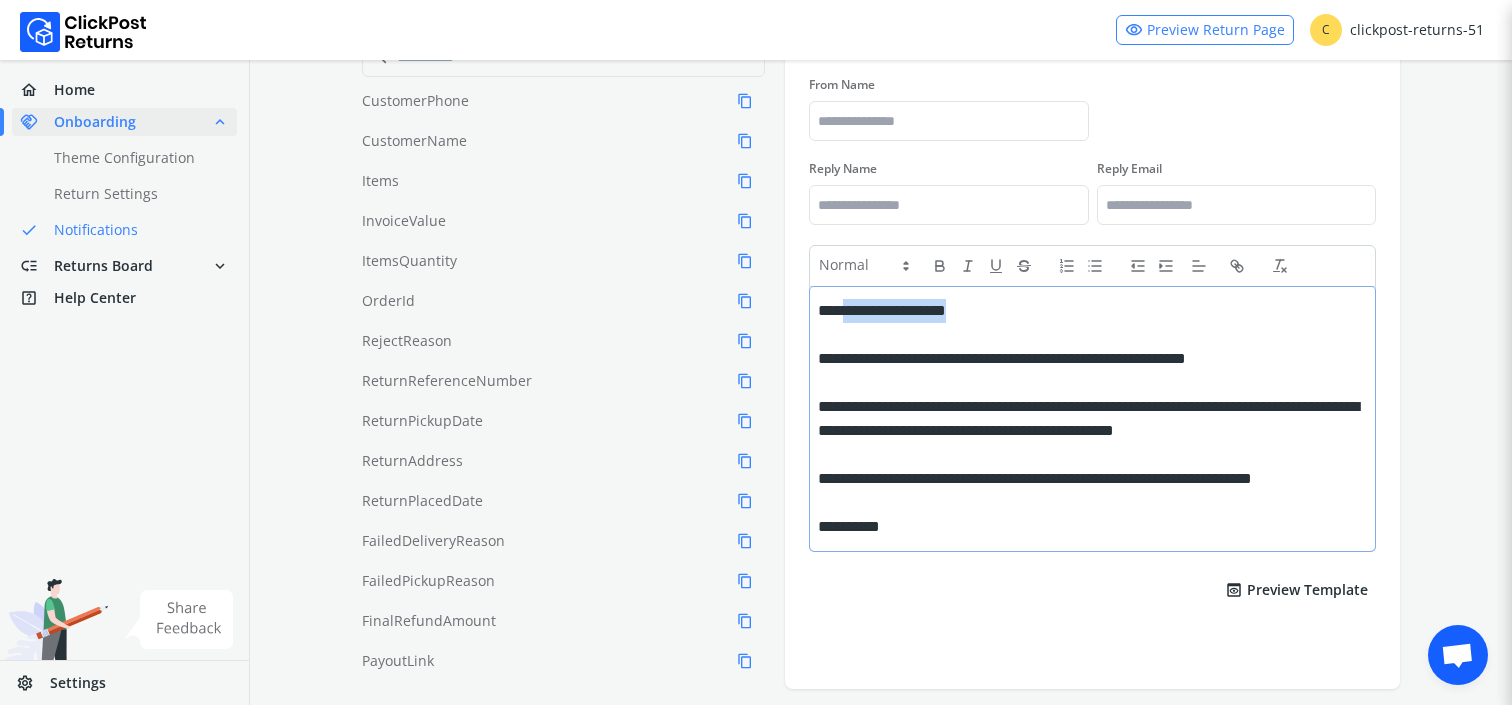 click on "**********" at bounding box center (1089, 311) 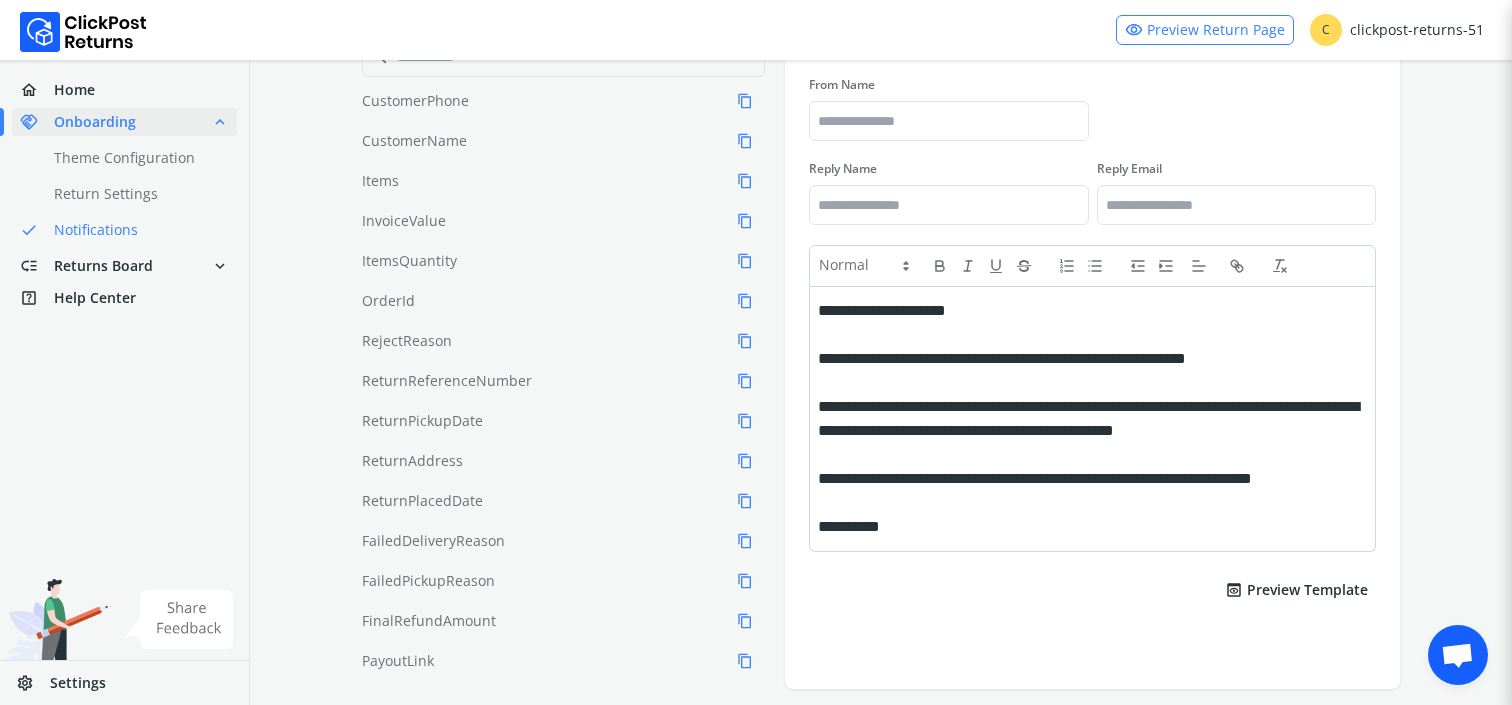 click on "preview Preview Template" at bounding box center [1296, 590] 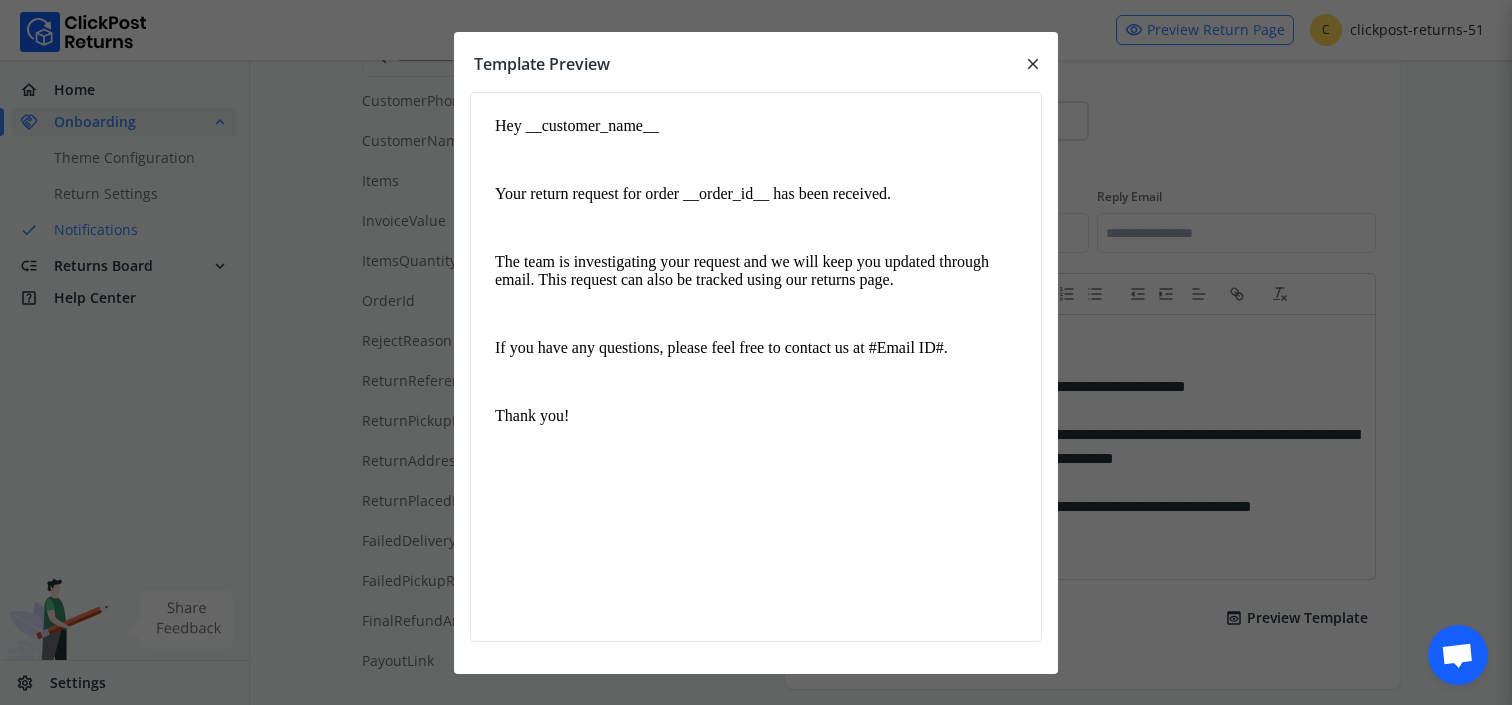scroll, scrollTop: 0, scrollLeft: 0, axis: both 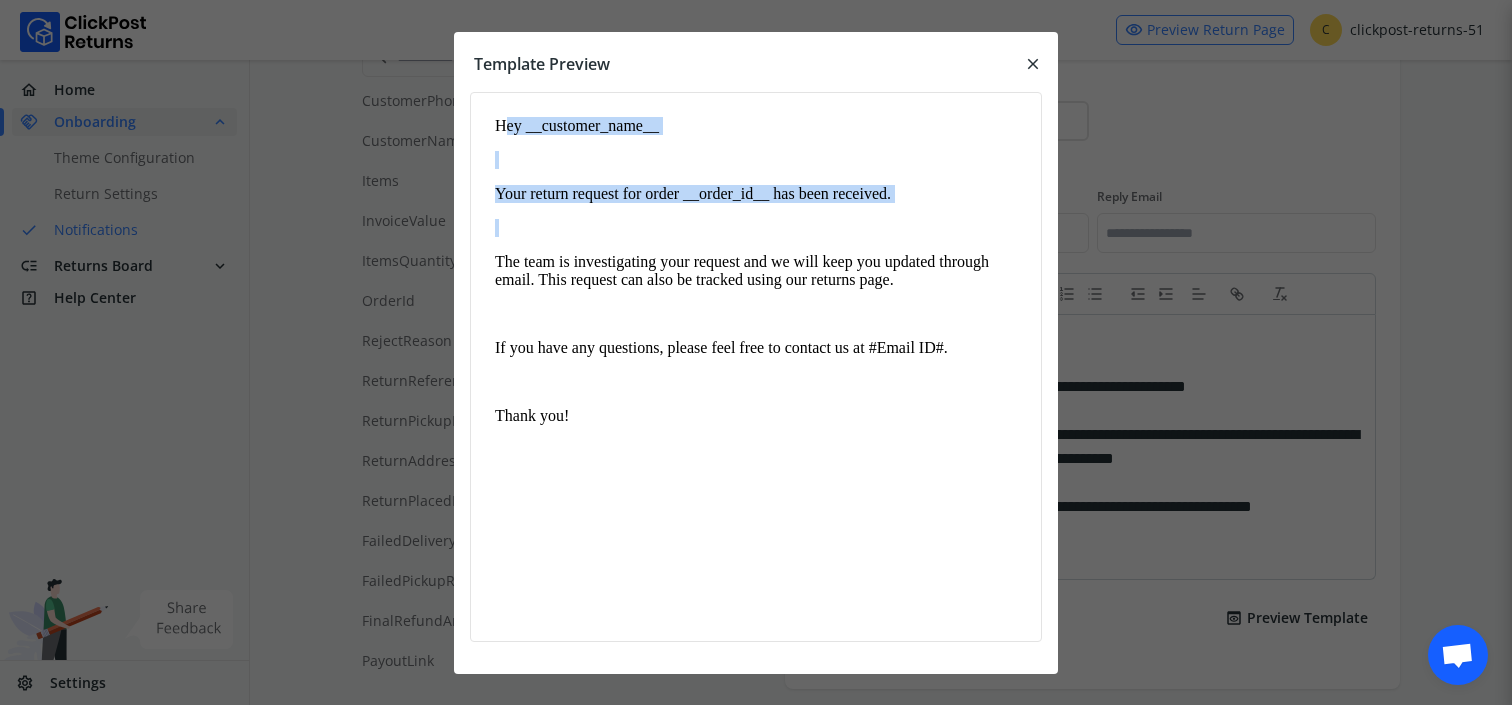 drag, startPoint x: 502, startPoint y: 132, endPoint x: 644, endPoint y: 263, distance: 193.1968 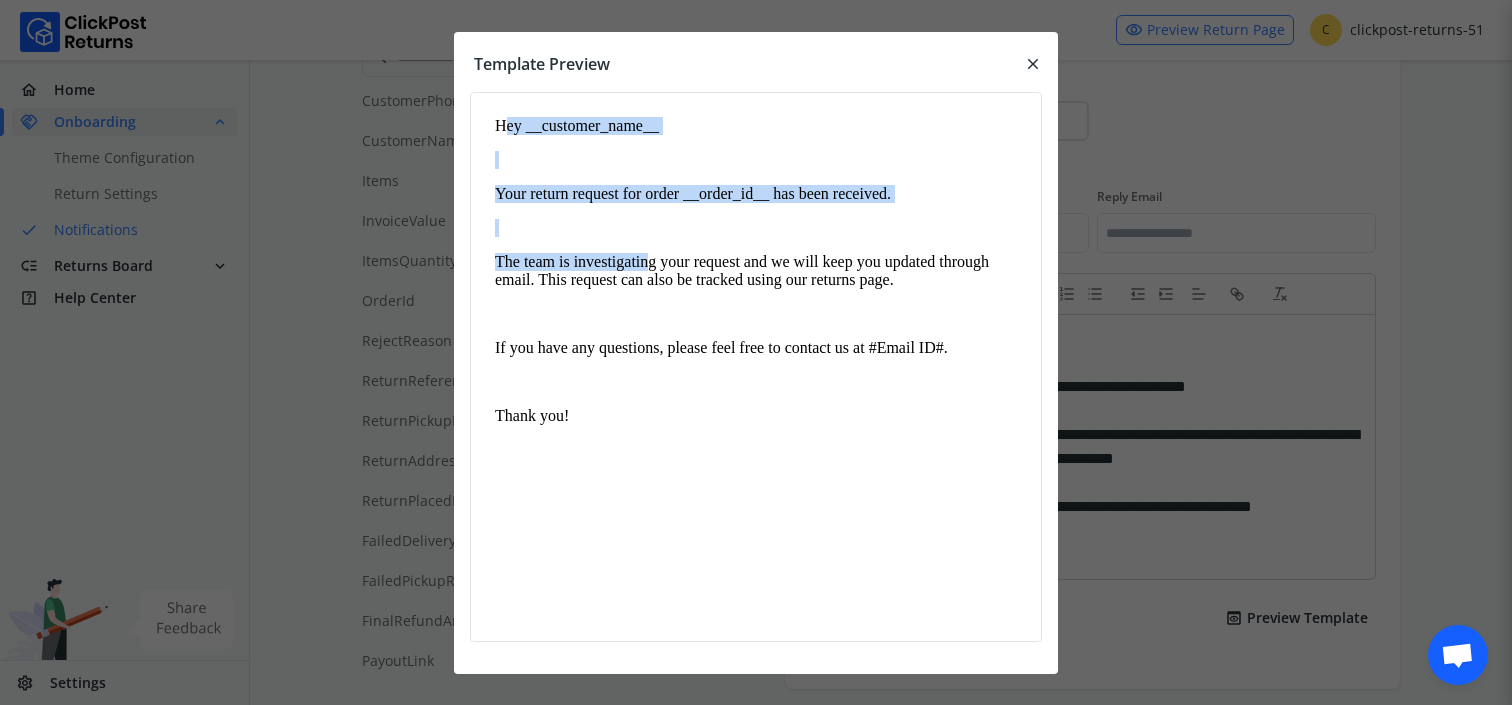 click on "The team is investigating your request and we will keep you updated through email. This request can also be tracked using our returns page." at bounding box center (755, 270) 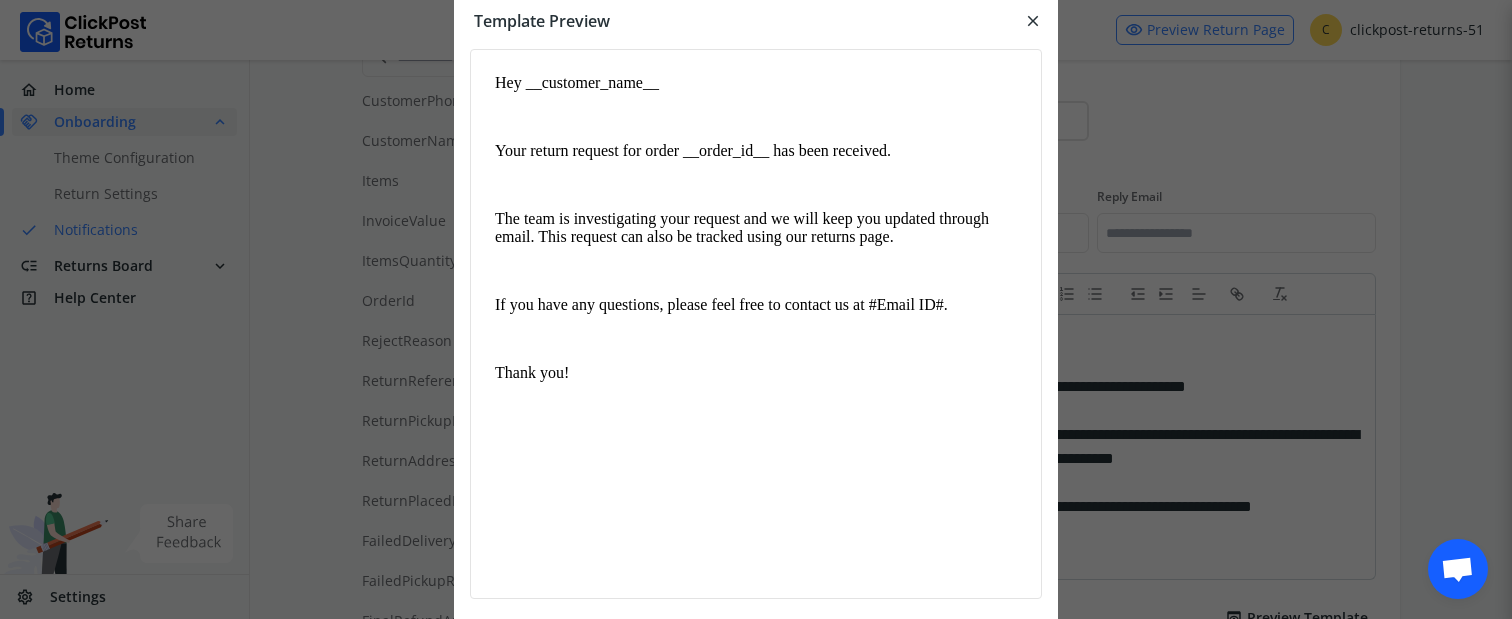 scroll, scrollTop: 103, scrollLeft: 0, axis: vertical 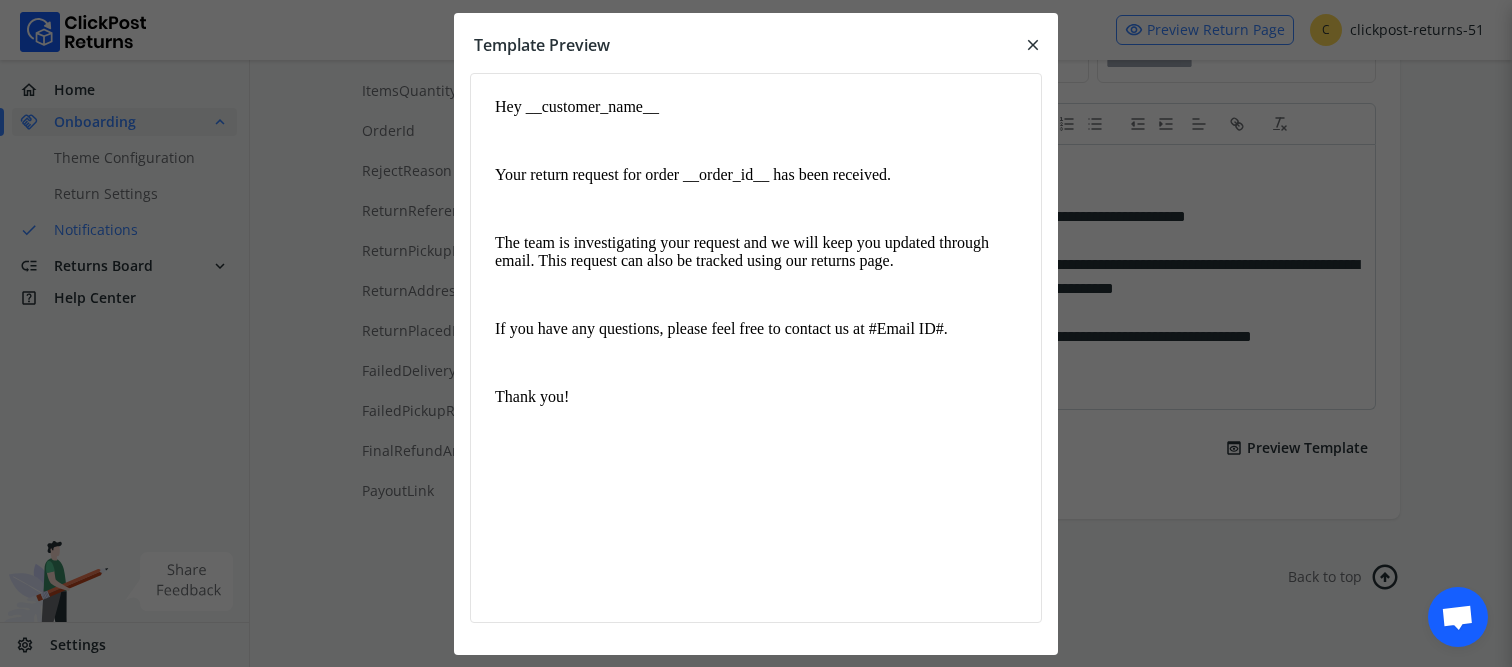 click on "Hey __customer_name__" at bounding box center (755, 106) 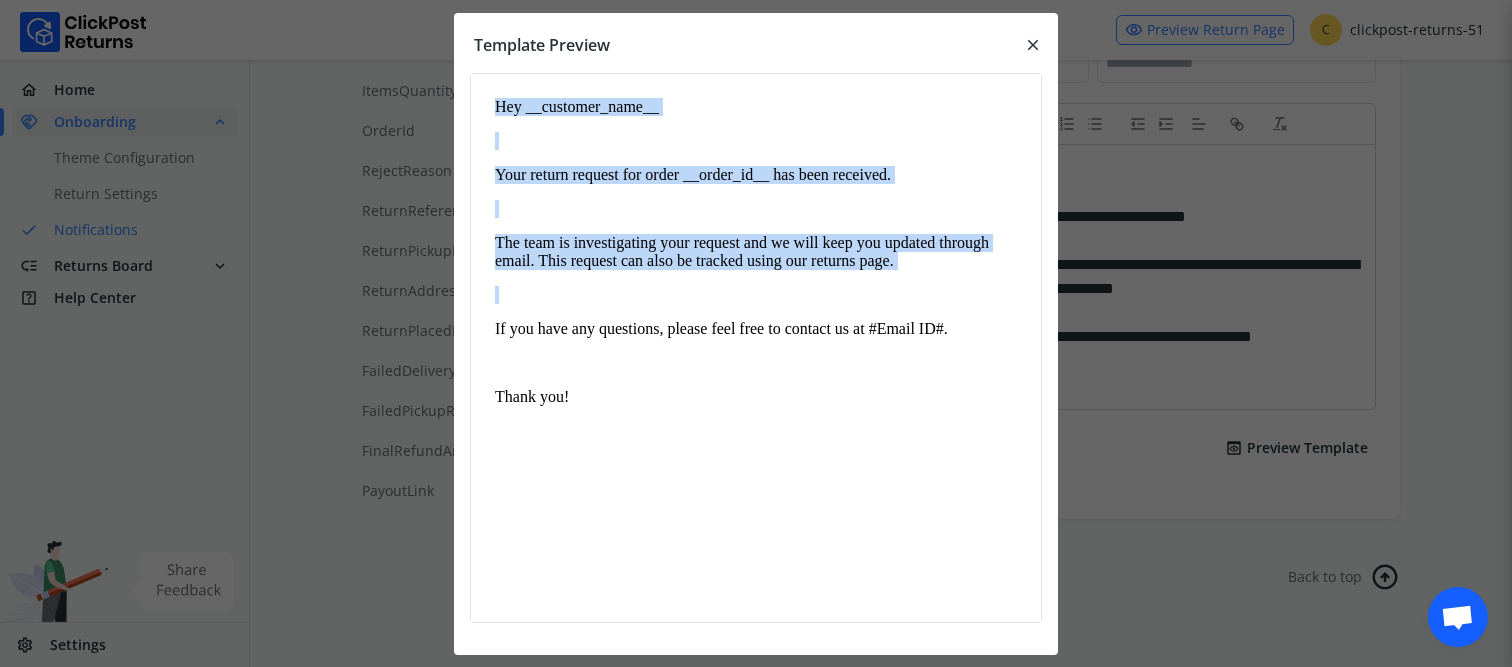 drag, startPoint x: 494, startPoint y: 115, endPoint x: 639, endPoint y: 370, distance: 293.3428 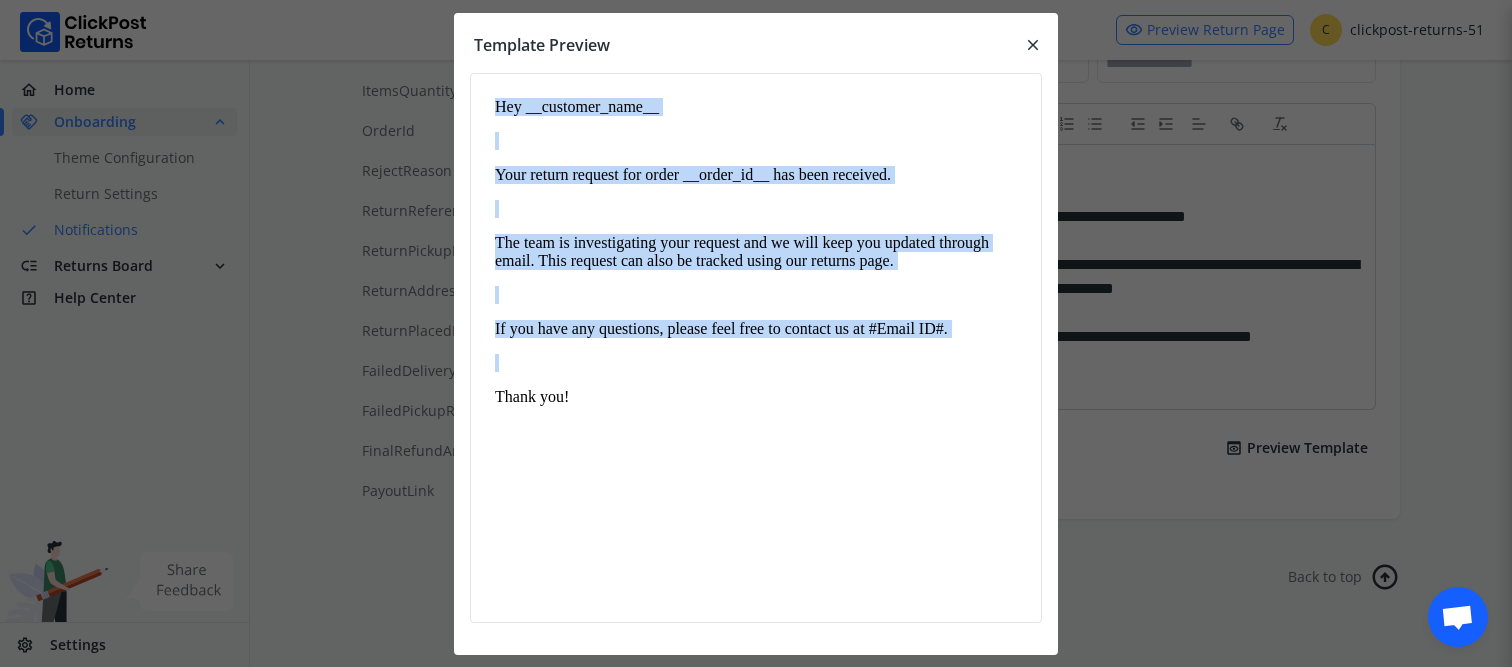 click at bounding box center [755, 362] 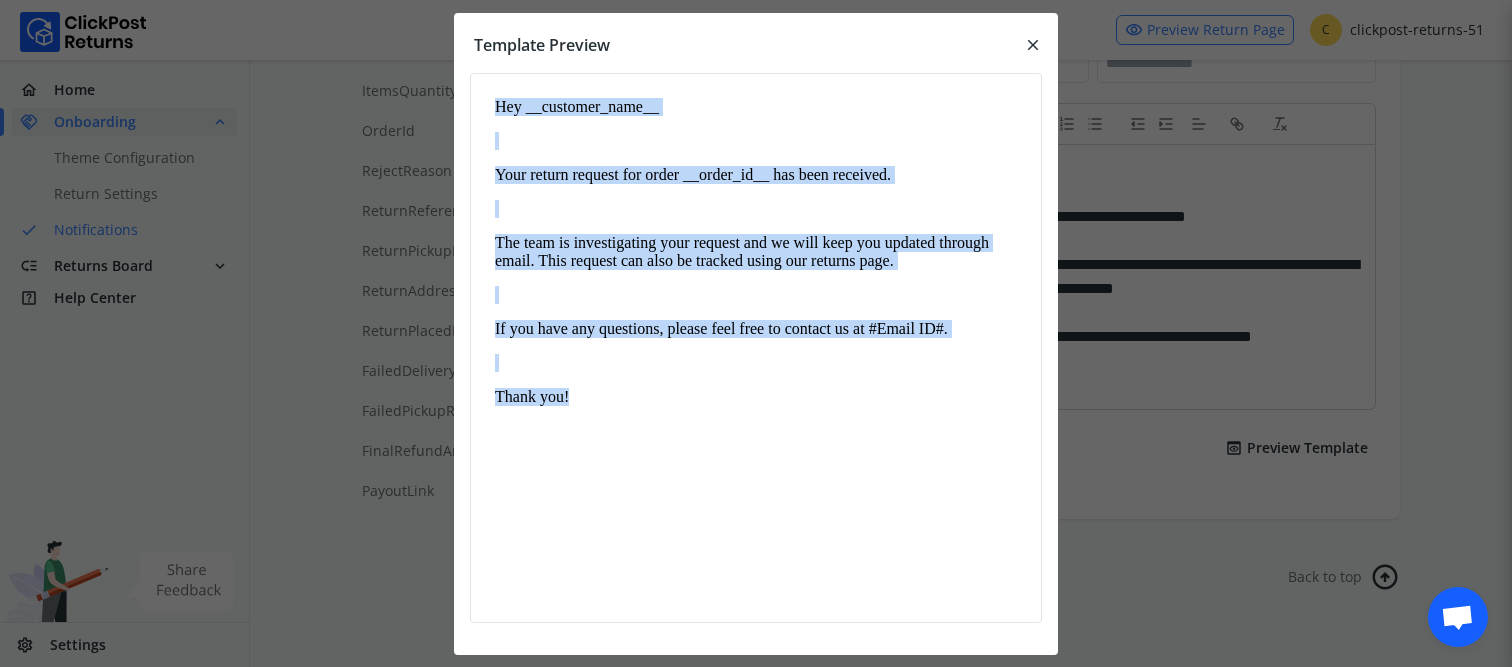 drag, startPoint x: 584, startPoint y: 410, endPoint x: 499, endPoint y: 100, distance: 321.44208 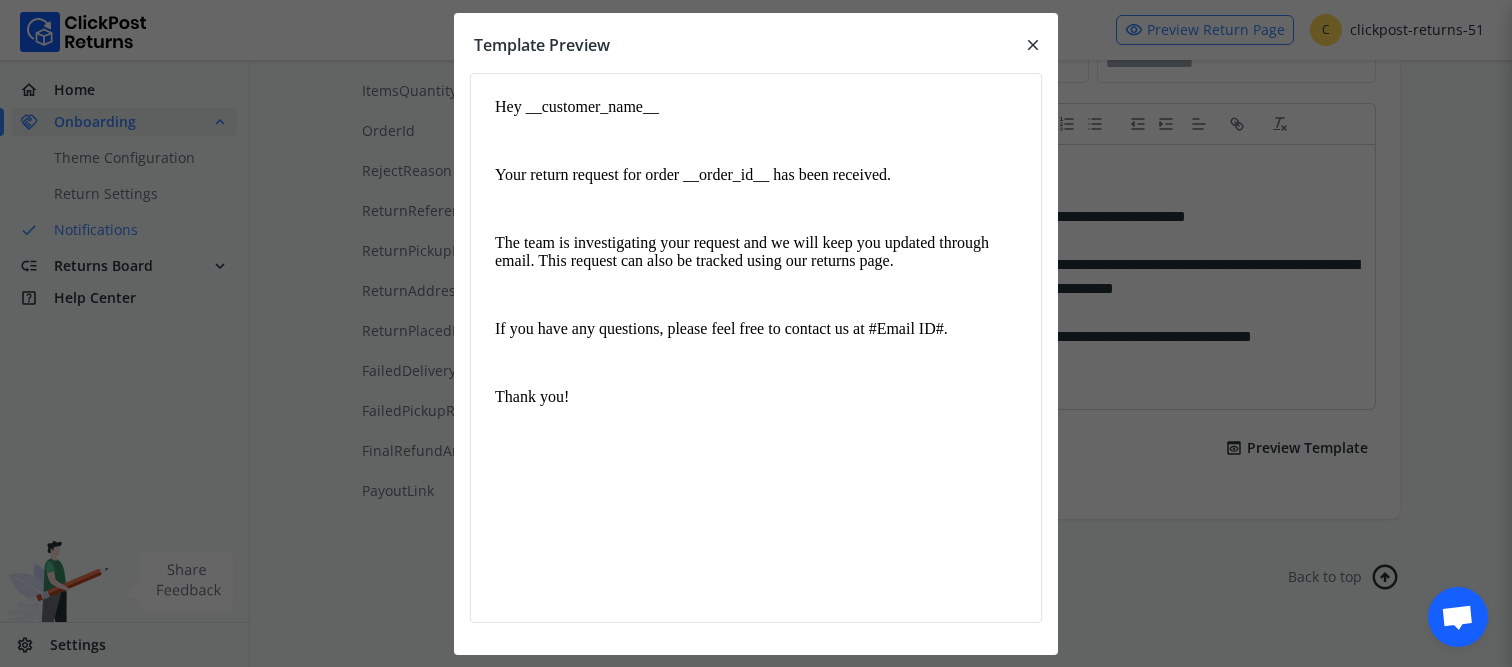 scroll, scrollTop: 298, scrollLeft: 0, axis: vertical 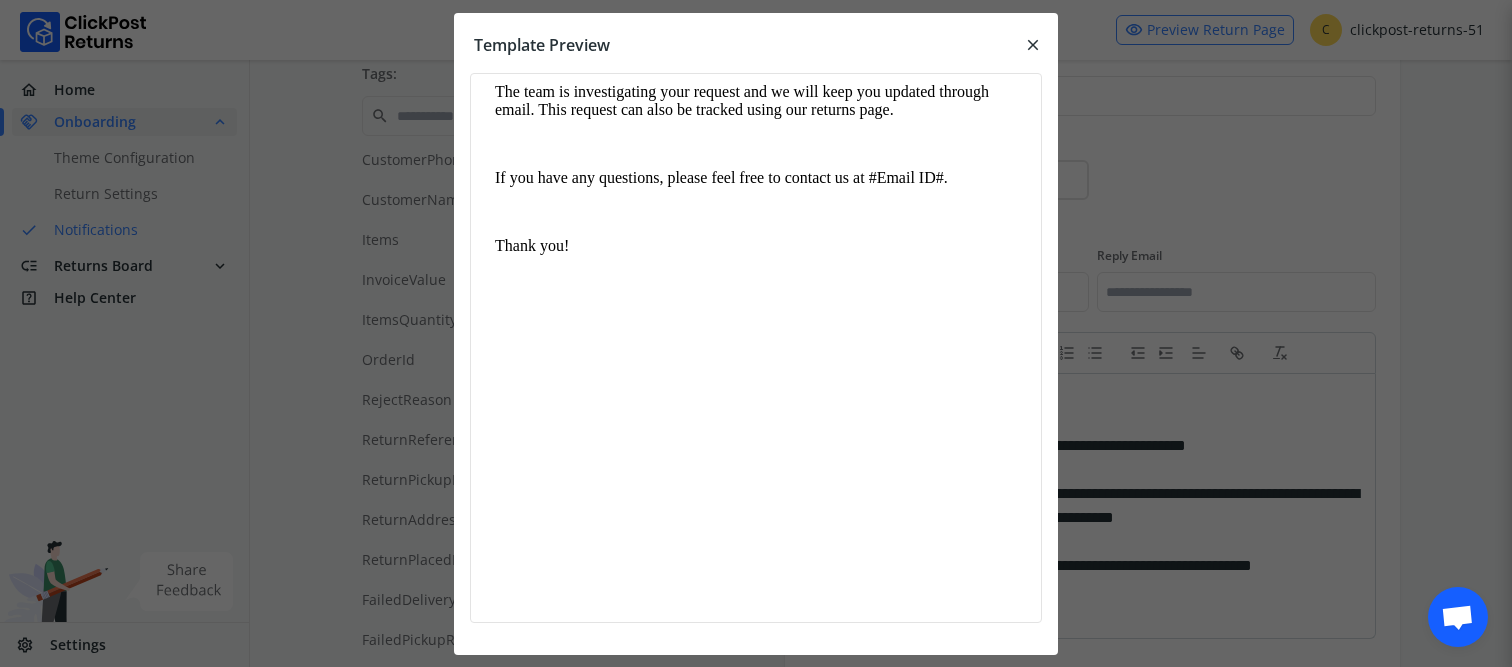 click on "close" at bounding box center (1033, 45) 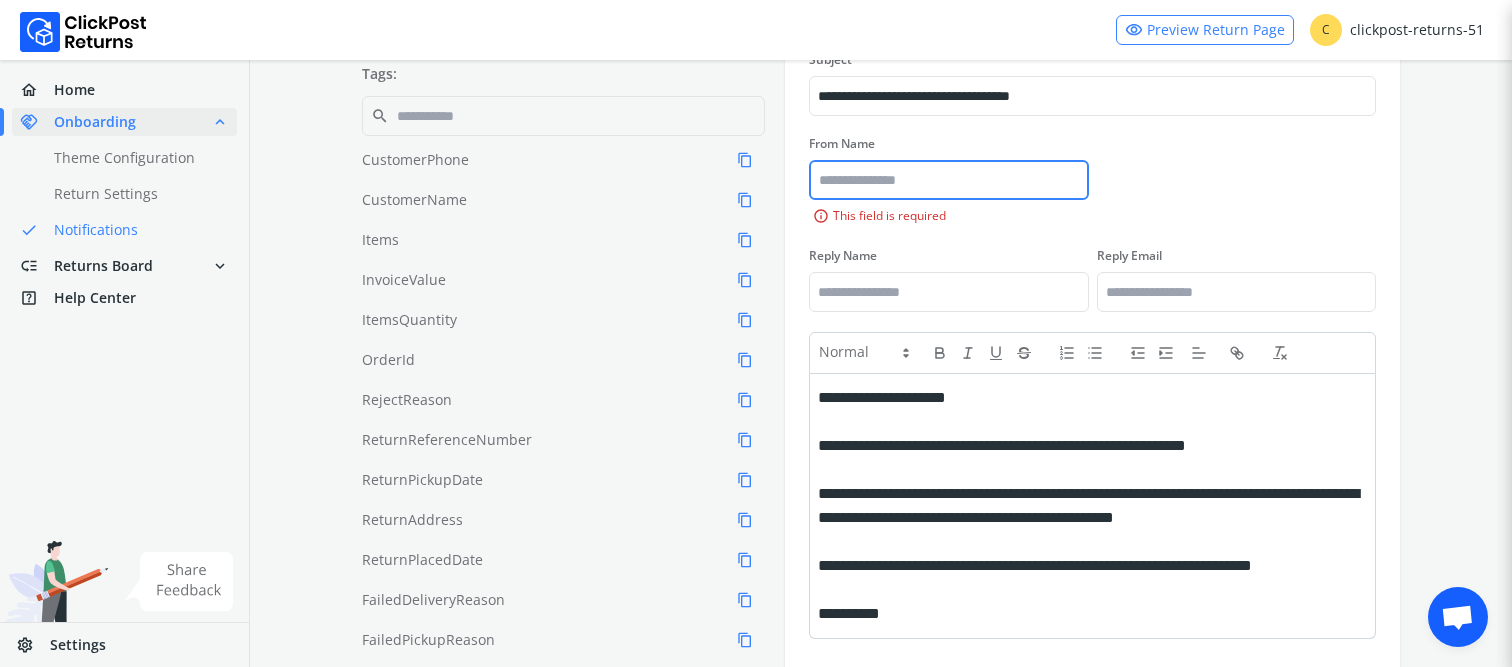 click on "From Name" at bounding box center (948, 180) 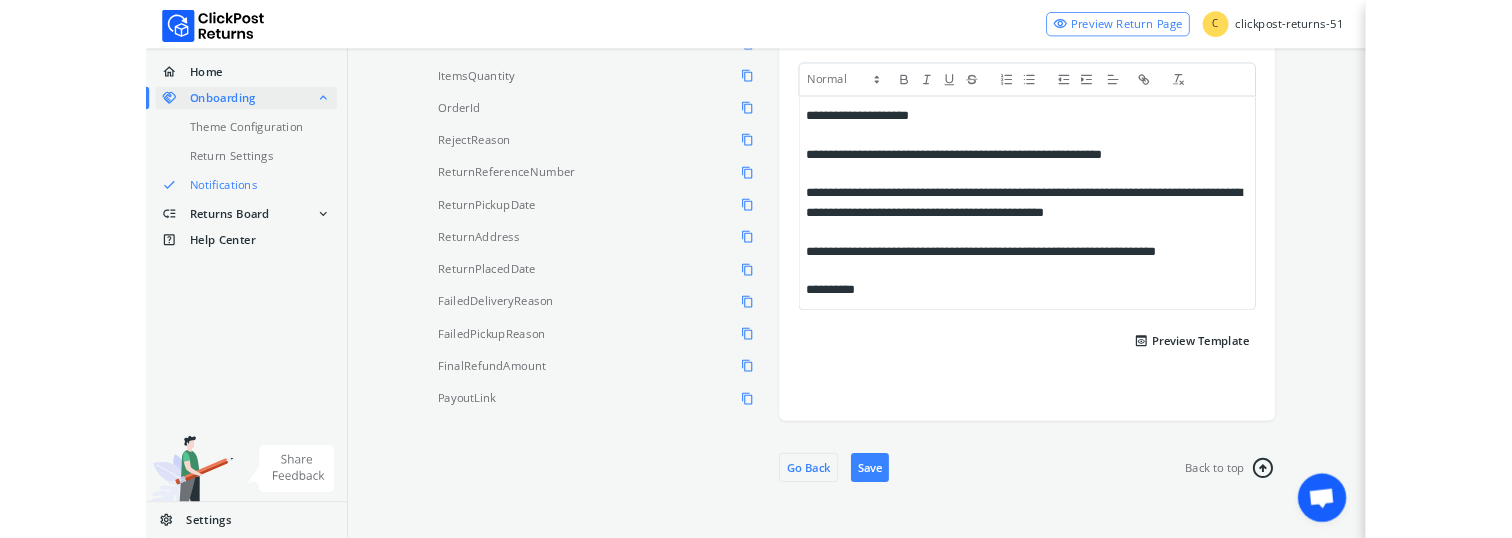 scroll, scrollTop: 527, scrollLeft: 0, axis: vertical 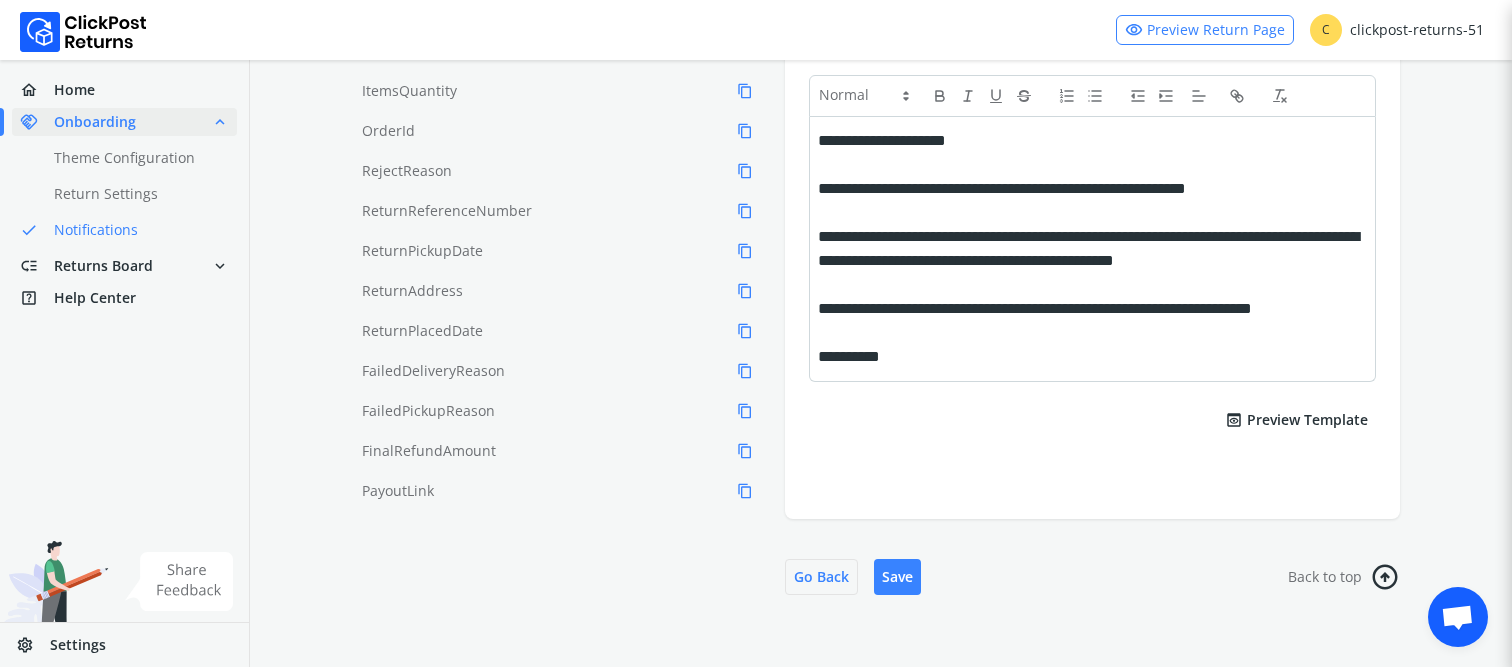 type on "****" 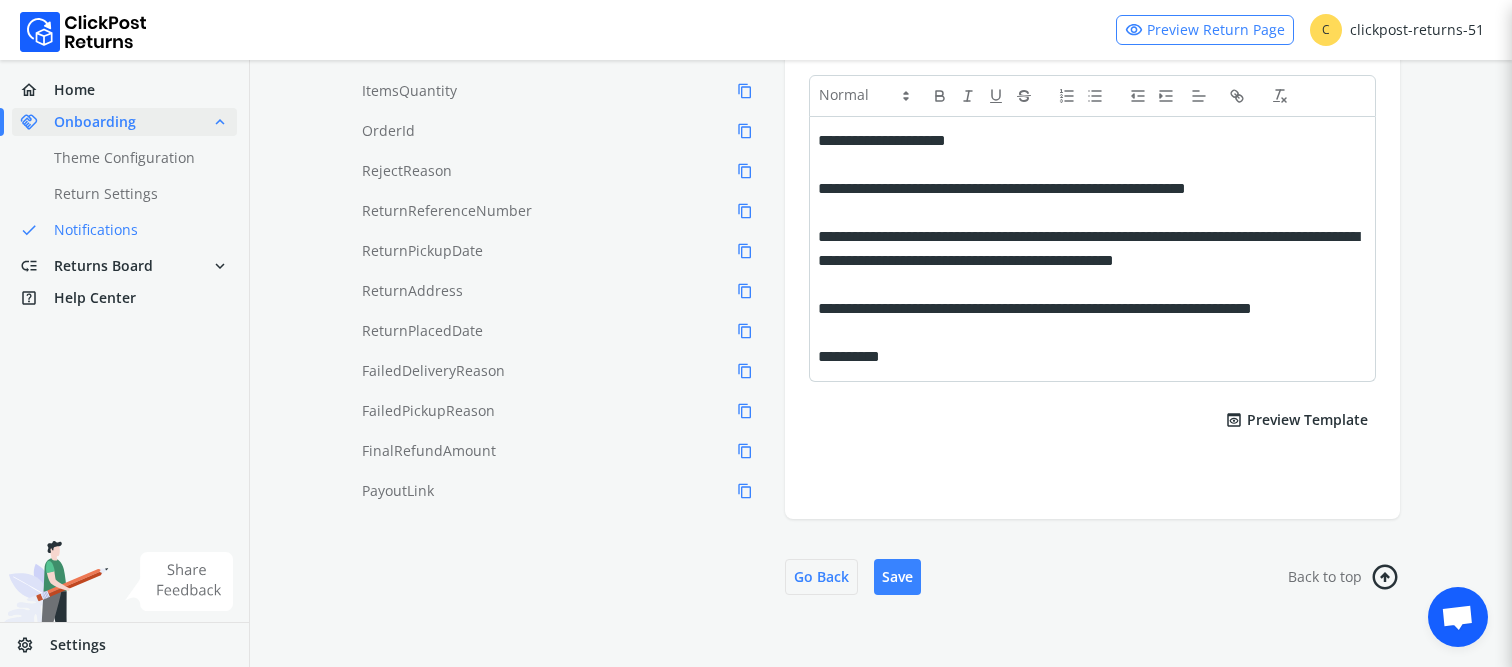 click on "**********" at bounding box center (1092, 161) 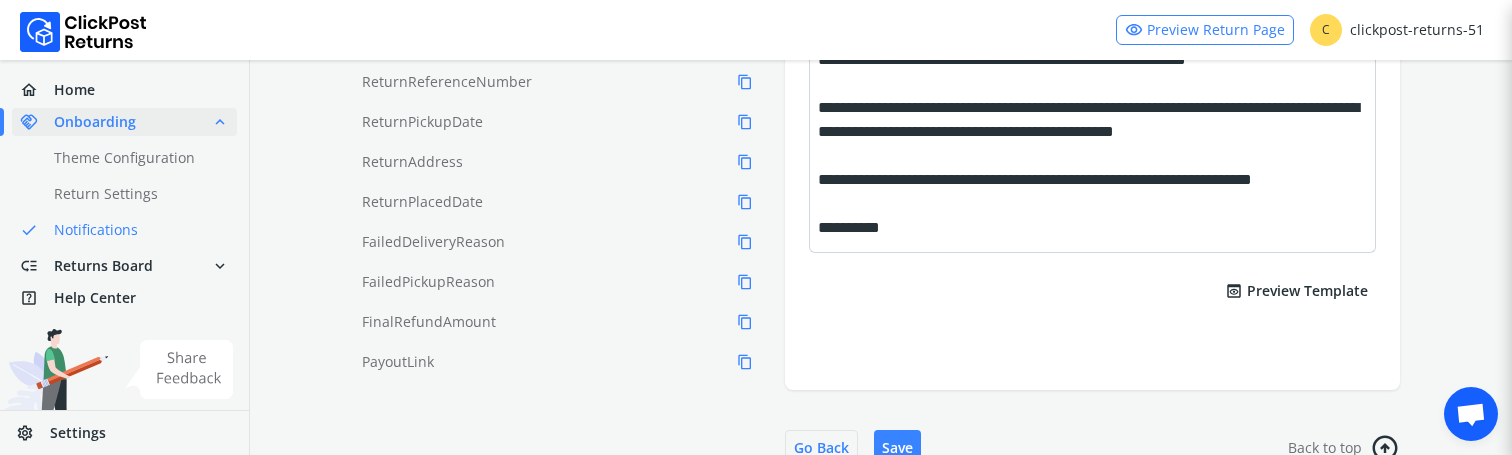 scroll, scrollTop: 739, scrollLeft: 0, axis: vertical 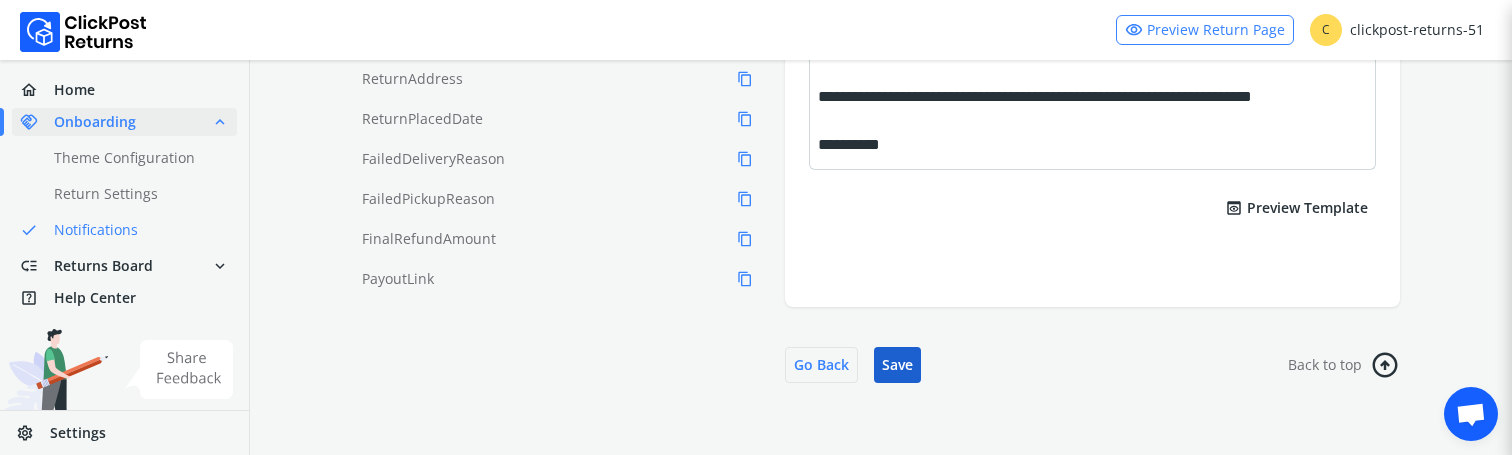 click on "Save" at bounding box center [897, 365] 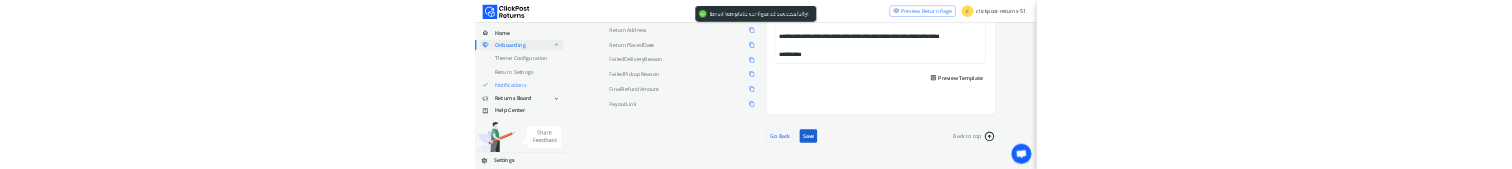 scroll, scrollTop: 0, scrollLeft: 0, axis: both 